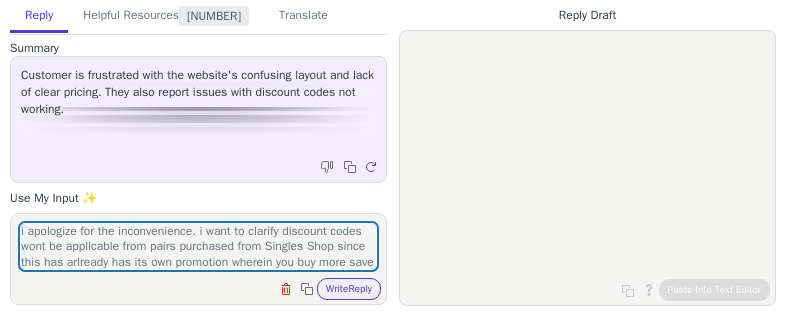 scroll, scrollTop: 0, scrollLeft: 0, axis: both 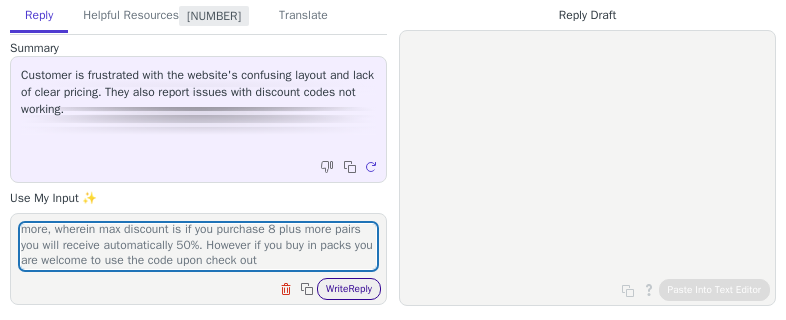 type on "i apologize for the inconvenience. i want to clarify discount codes wont be applicable from pairs purchased from Singles Shop since this has arlready has its own promotion wherein you buy more save more, wherein max discount is if you purchase 8 plus more pairs you will receive automatically 50%. However if you buy in packs you are welcome to use the code upon check out" 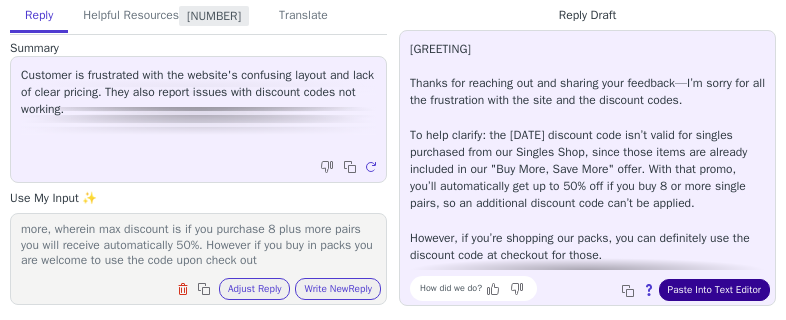 click on "Paste Into Text Editor" at bounding box center (714, 290) 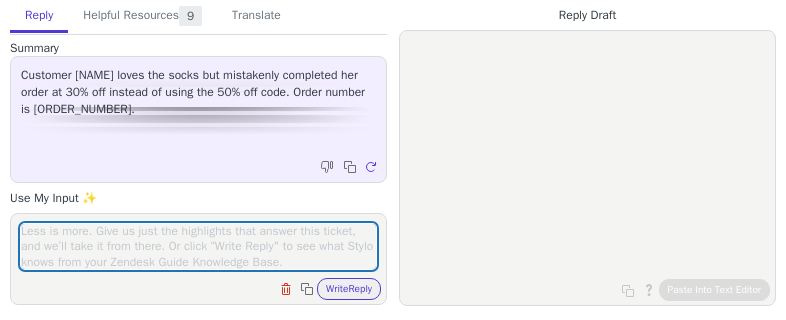 scroll, scrollTop: 0, scrollLeft: 0, axis: both 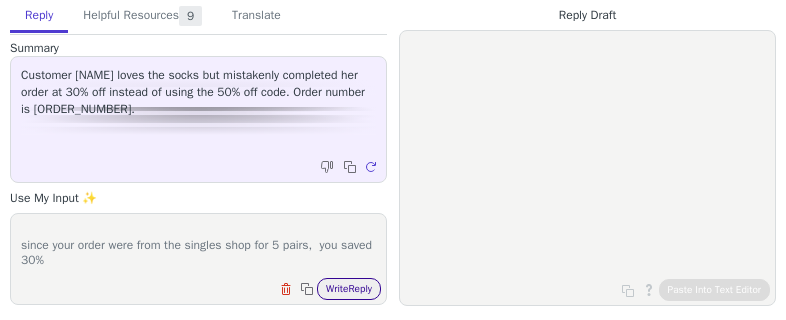type on "i apologize for the inconvenience. i want to clarify discount codes wont be applicable from pairs purchased from Singles Shop since this has arlready has its own promotion wherein you buy more save more, wherein max discount is if you purchase 8 plus more pairs you will receive automatically 50%. However if you buy in packs you are welcome to use the code upon check out
since your order were from the singles shop for 5 pairs,  you saved 30%" 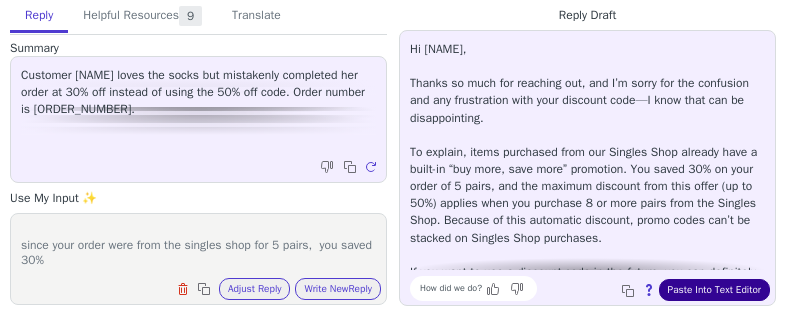 click on "Paste Into Text Editor" at bounding box center (714, 290) 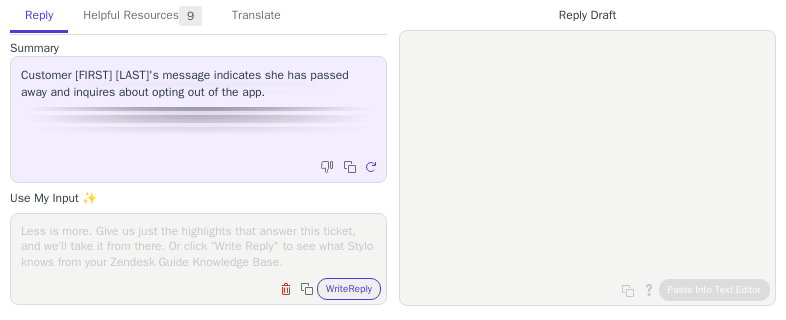 scroll, scrollTop: 0, scrollLeft: 0, axis: both 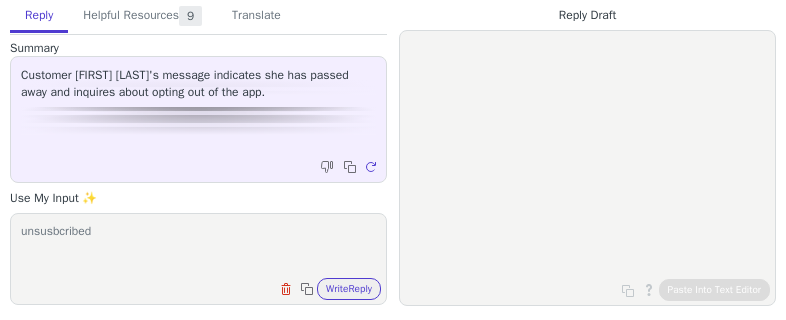type on "unsusbcribed" 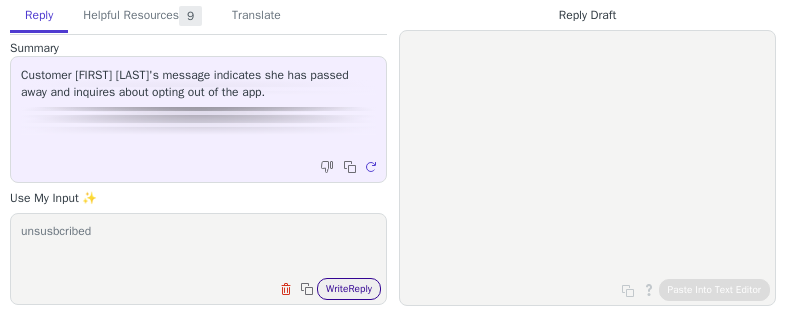 click on "Write  Reply" at bounding box center [349, 289] 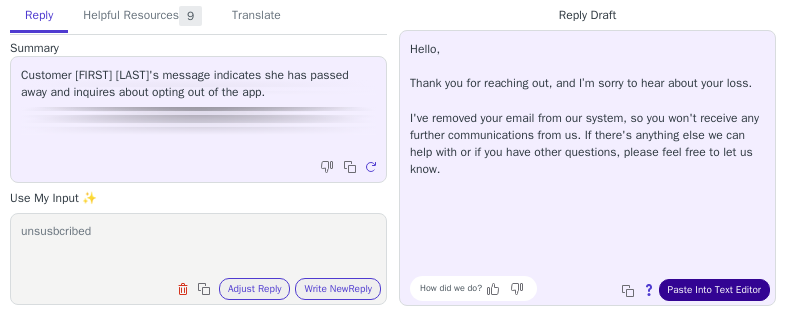 click on "Paste Into Text Editor" at bounding box center (714, 290) 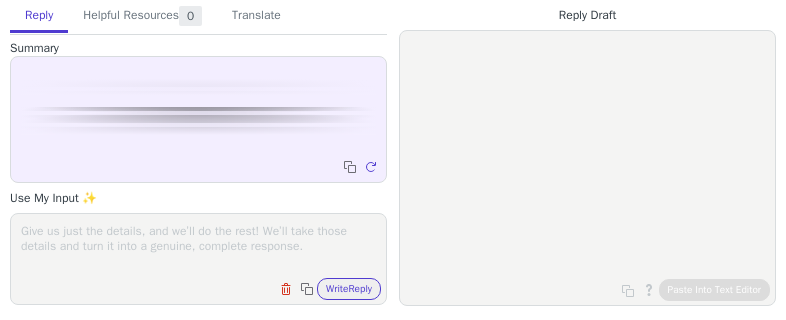 click at bounding box center [198, 246] 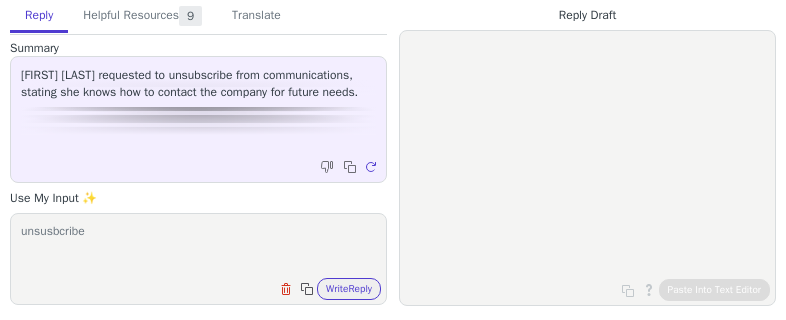 type on "unsusbcribe" 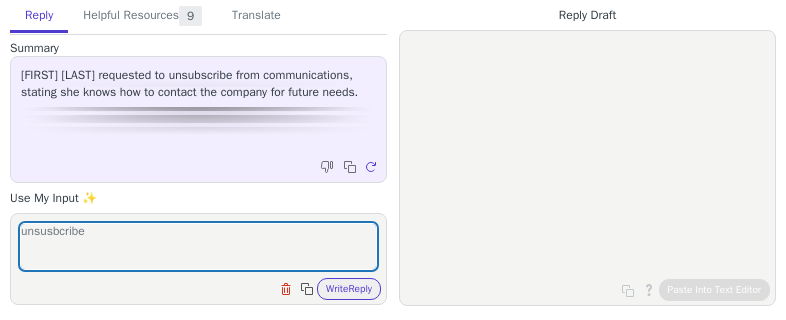 click at bounding box center (309, 291) 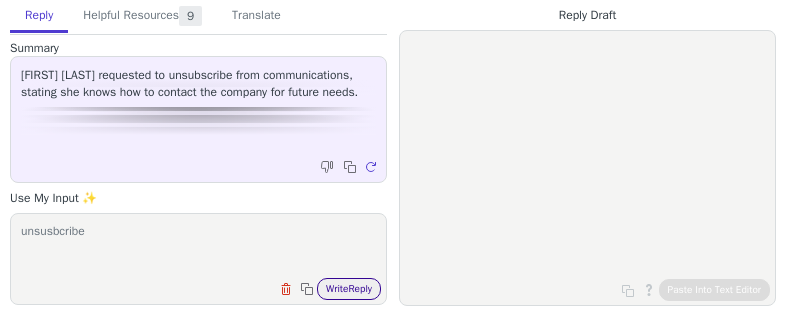 click on "Write  Reply" at bounding box center [349, 289] 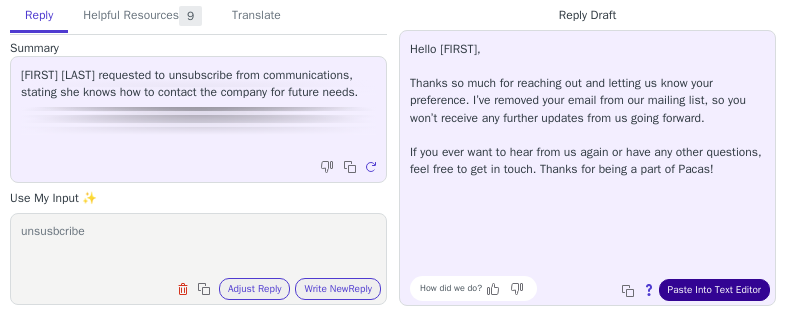 click on "Paste Into Text Editor" at bounding box center [714, 290] 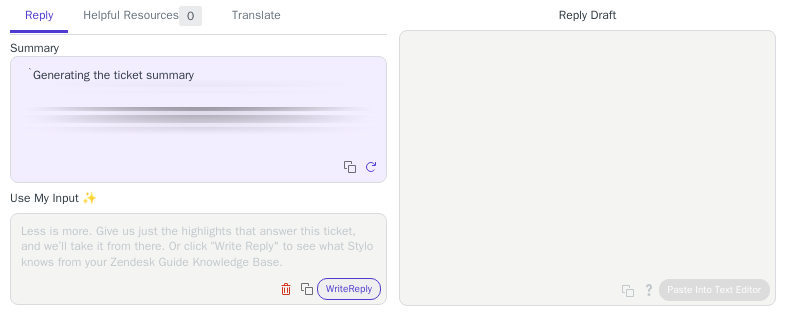 scroll, scrollTop: 0, scrollLeft: 0, axis: both 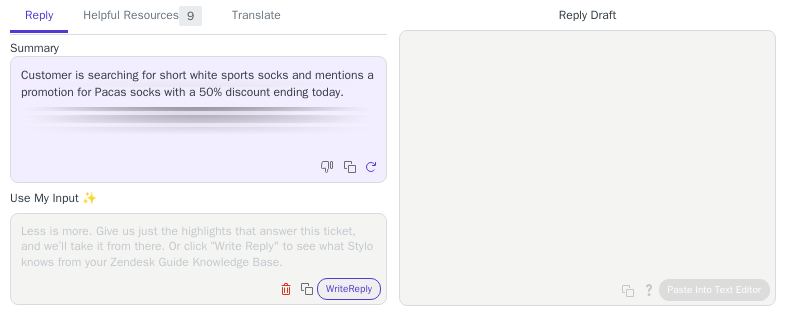 click at bounding box center (198, 246) 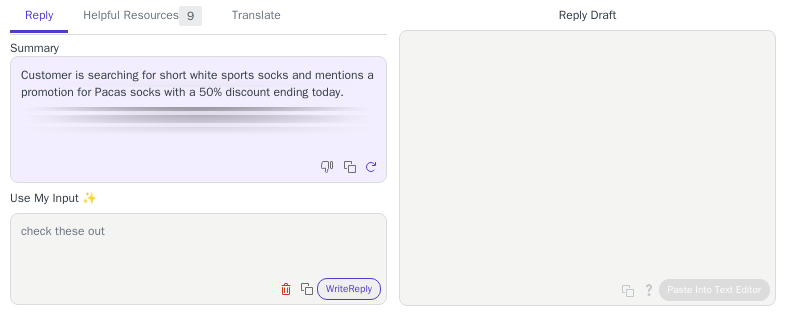 paste on "https://www.pacas.com/products/4-pack-womens-performance-socks?variant=41643937988708" 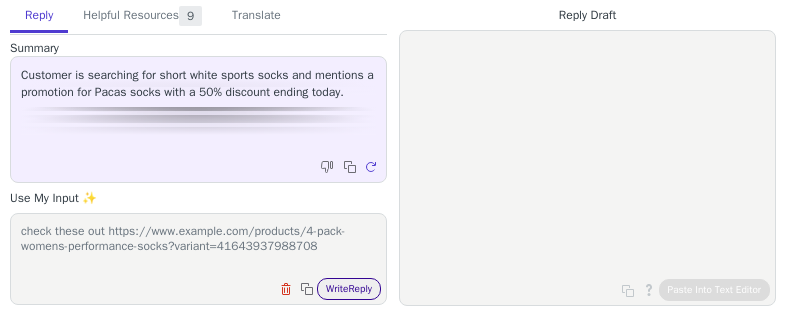 type on "check these out https://www.pacas.com/products/4-pack-womens-performance-socks?variant=41643937988708" 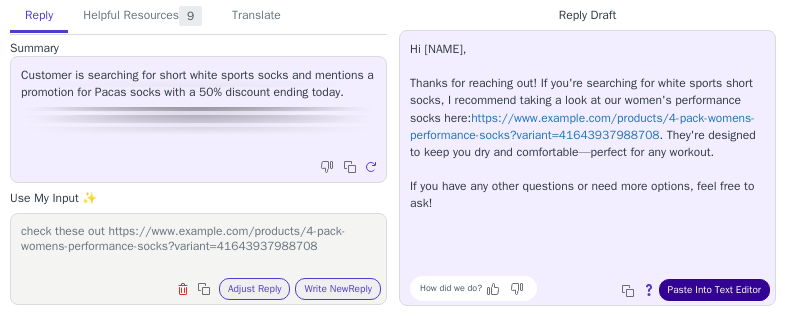 click on "Paste Into Text Editor" at bounding box center (714, 290) 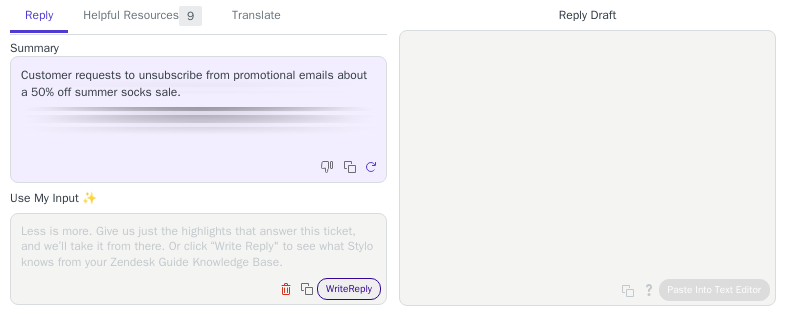 scroll, scrollTop: 0, scrollLeft: 0, axis: both 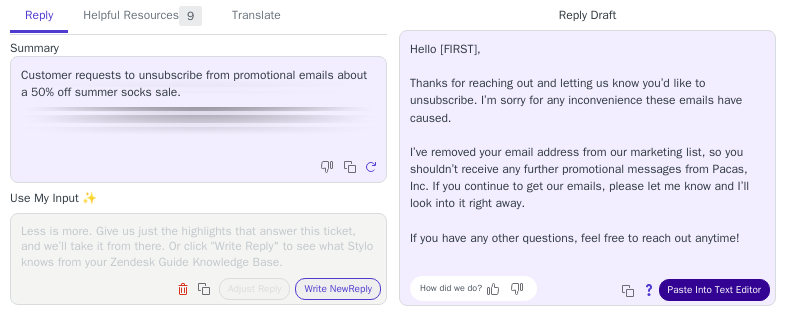 click on "Paste Into Text Editor" at bounding box center (714, 290) 